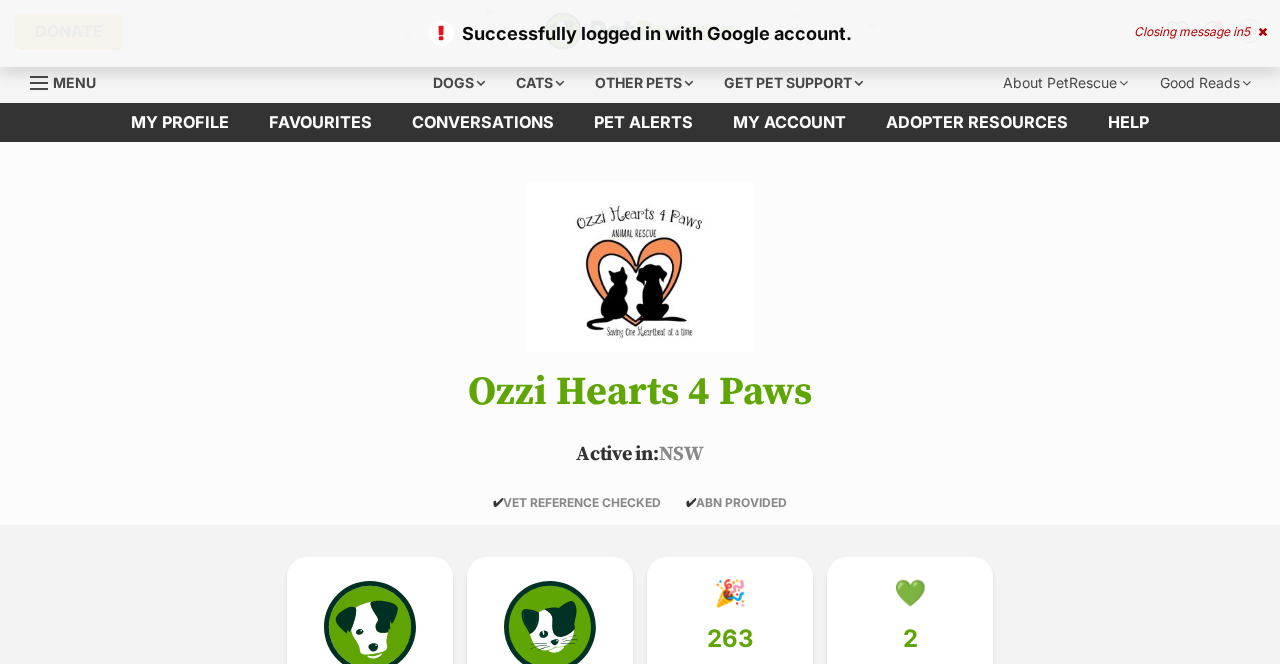 scroll, scrollTop: 0, scrollLeft: 0, axis: both 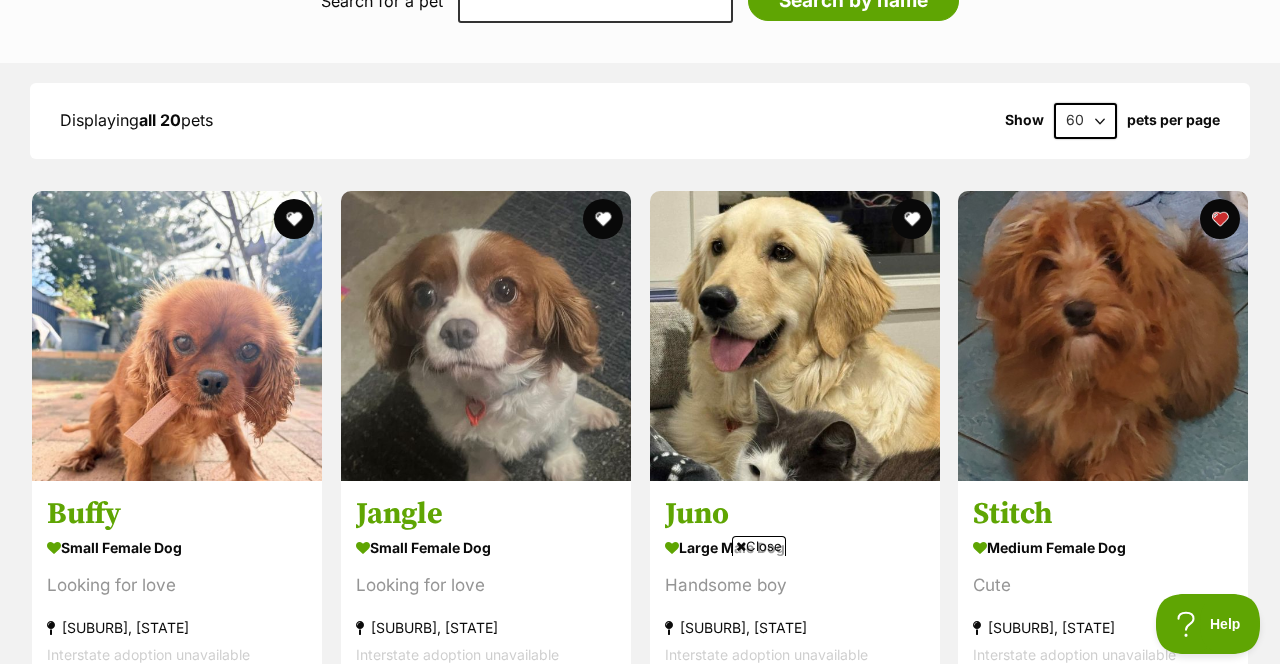 click at bounding box center [486, 336] 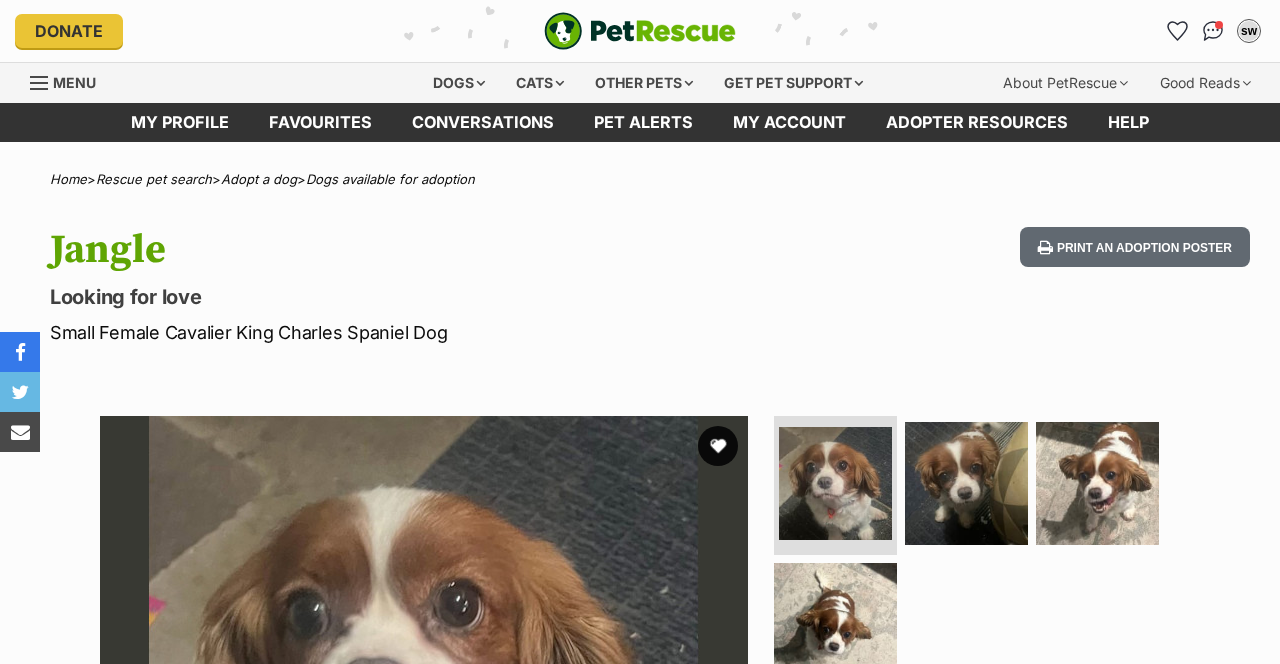 scroll, scrollTop: 0, scrollLeft: 0, axis: both 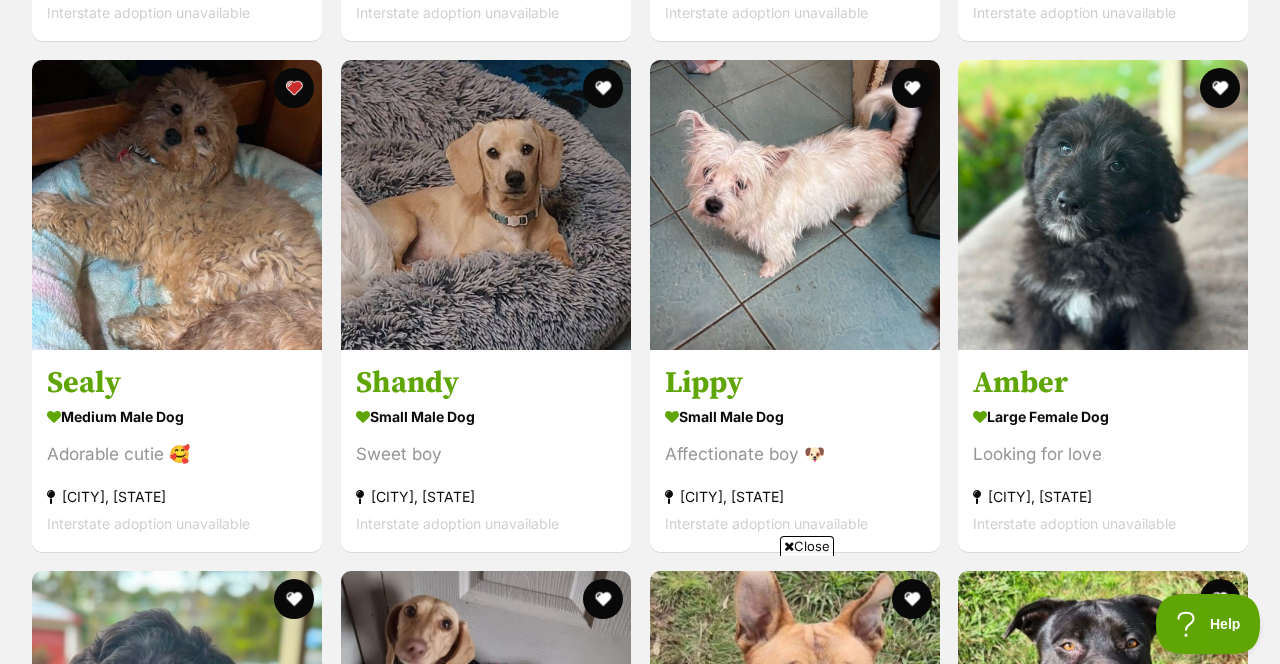 click at bounding box center [177, 205] 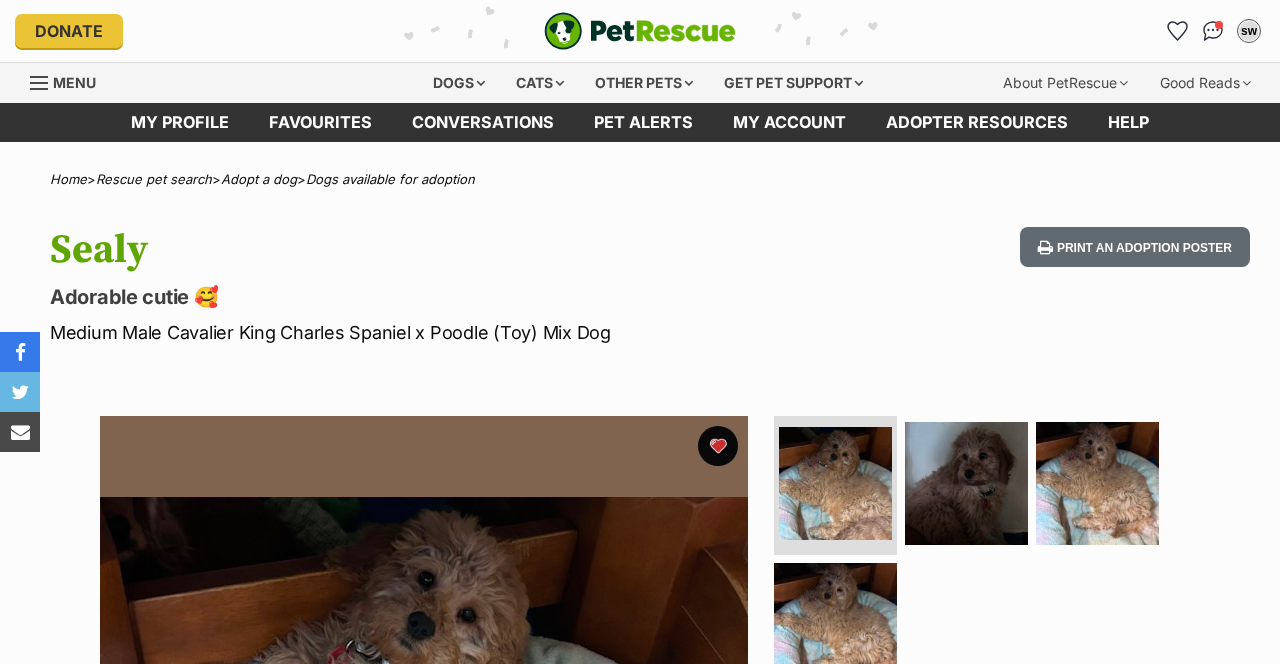 scroll, scrollTop: 0, scrollLeft: 0, axis: both 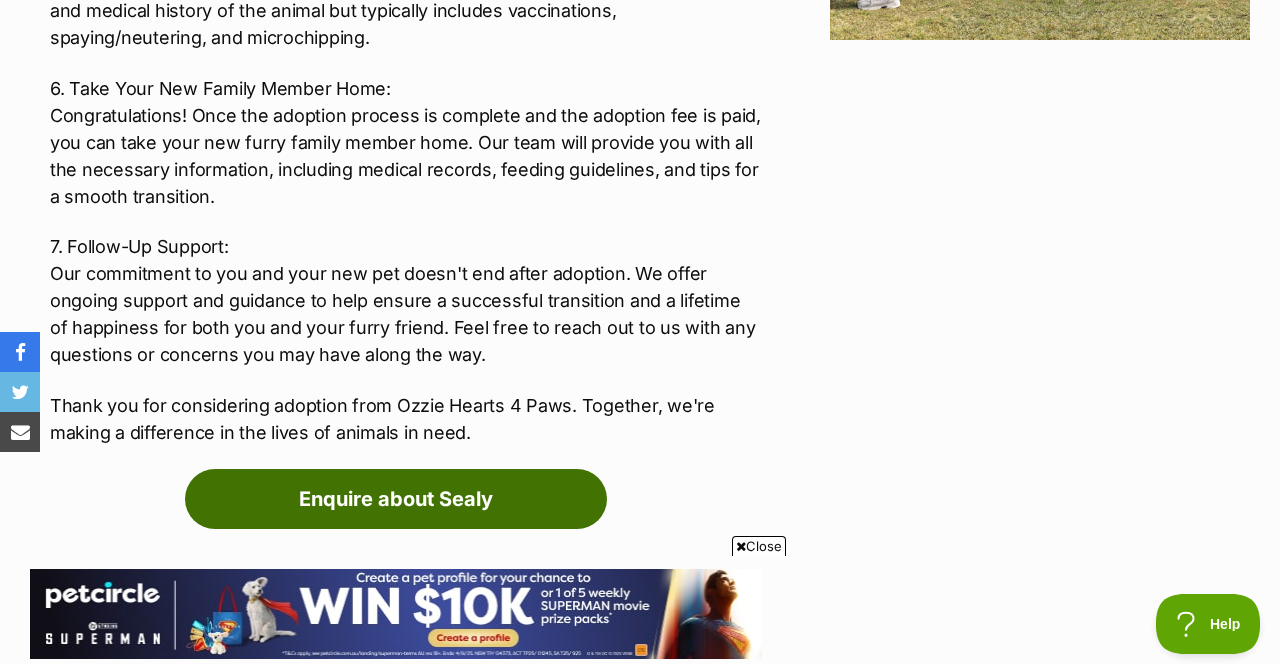 click on "Enquire about Sealy" at bounding box center [396, 499] 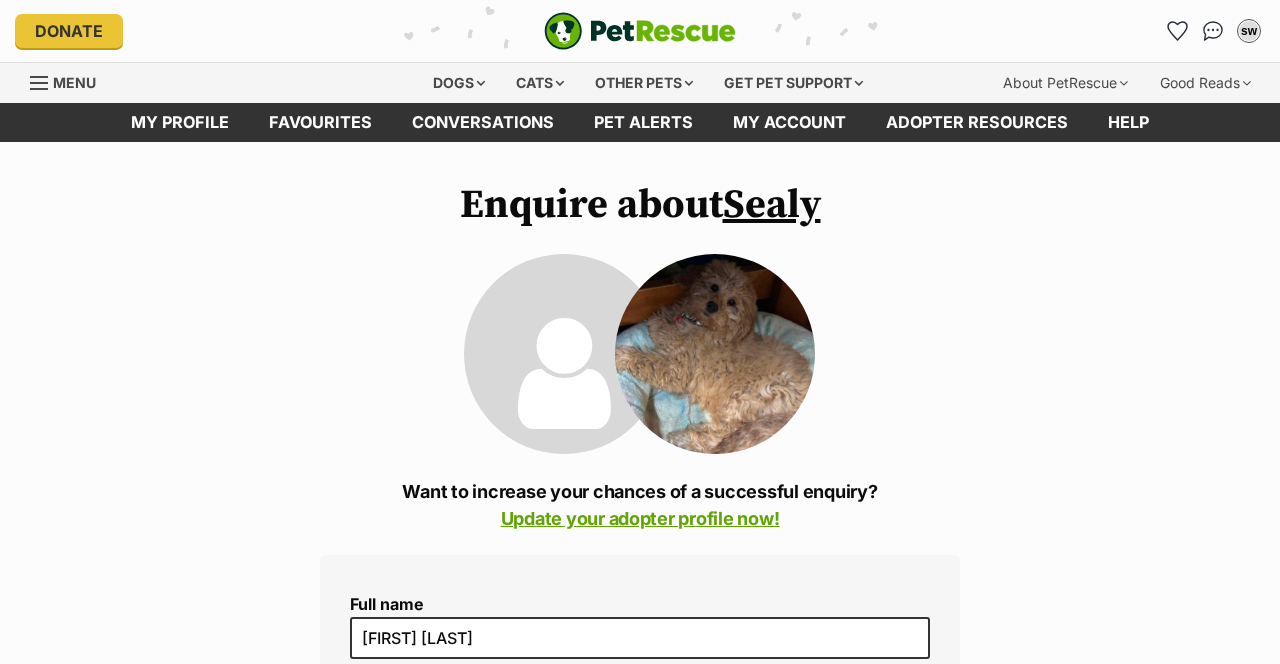 scroll, scrollTop: 0, scrollLeft: 0, axis: both 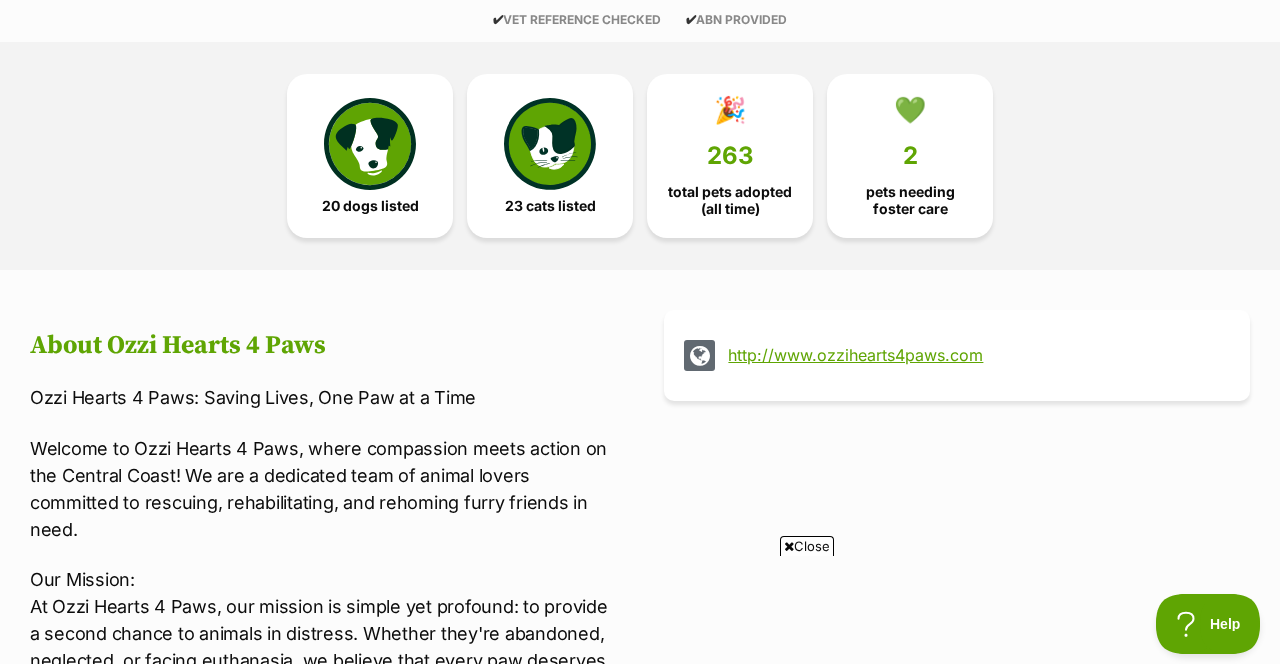 click at bounding box center [370, 144] 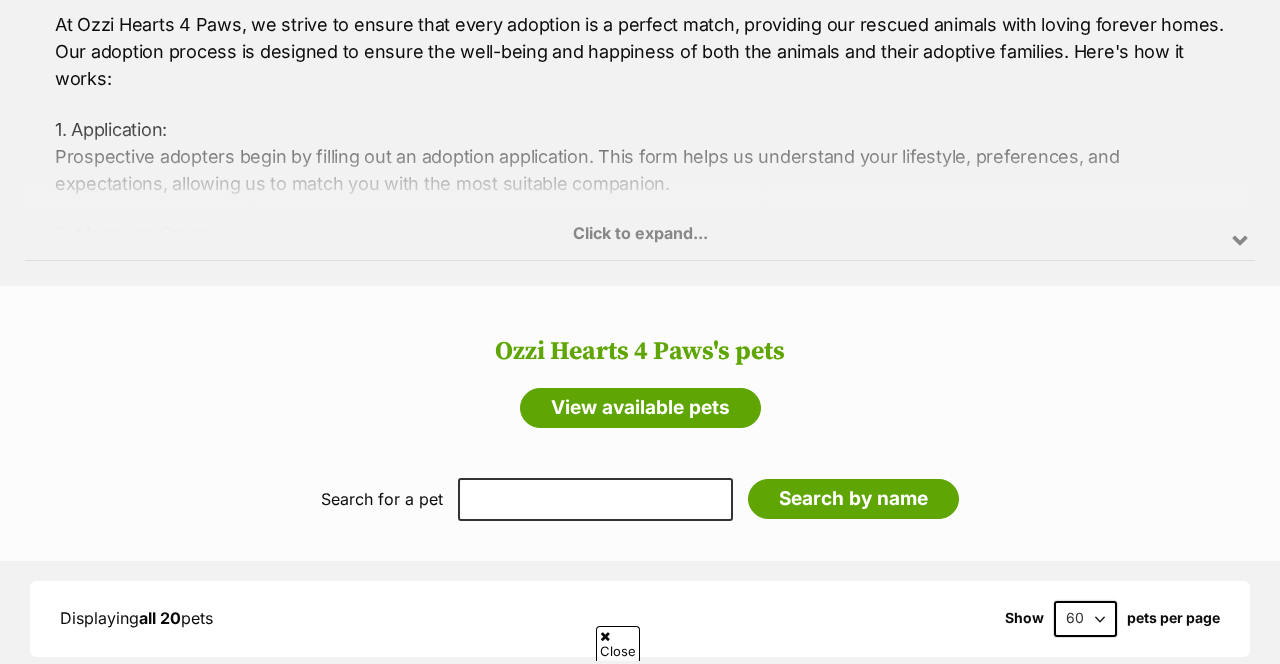 scroll, scrollTop: 2010, scrollLeft: 0, axis: vertical 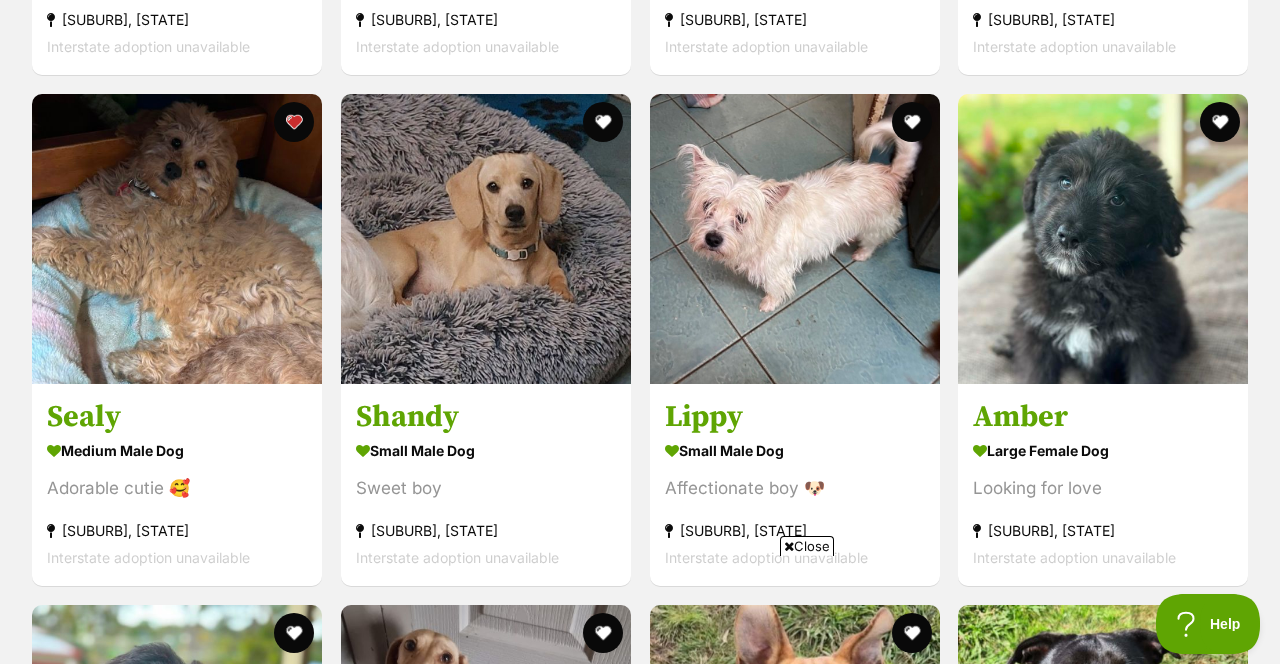 click at bounding box center (911, 122) 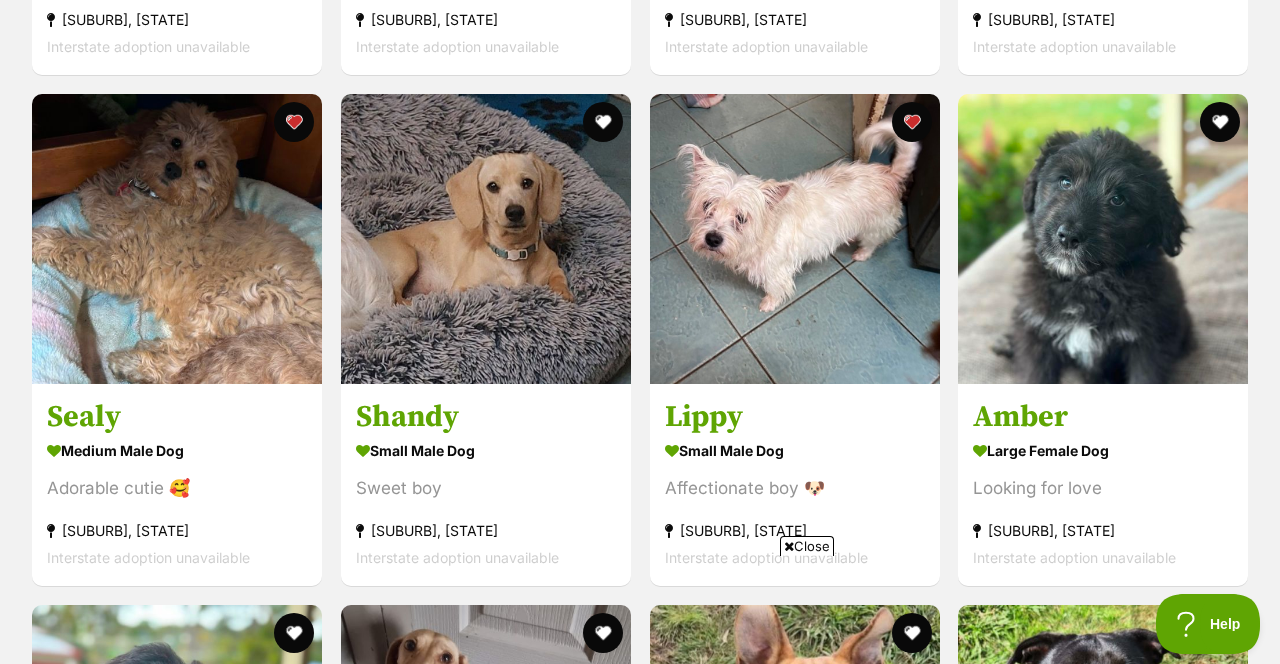 click on "small male Dog" at bounding box center [795, 450] 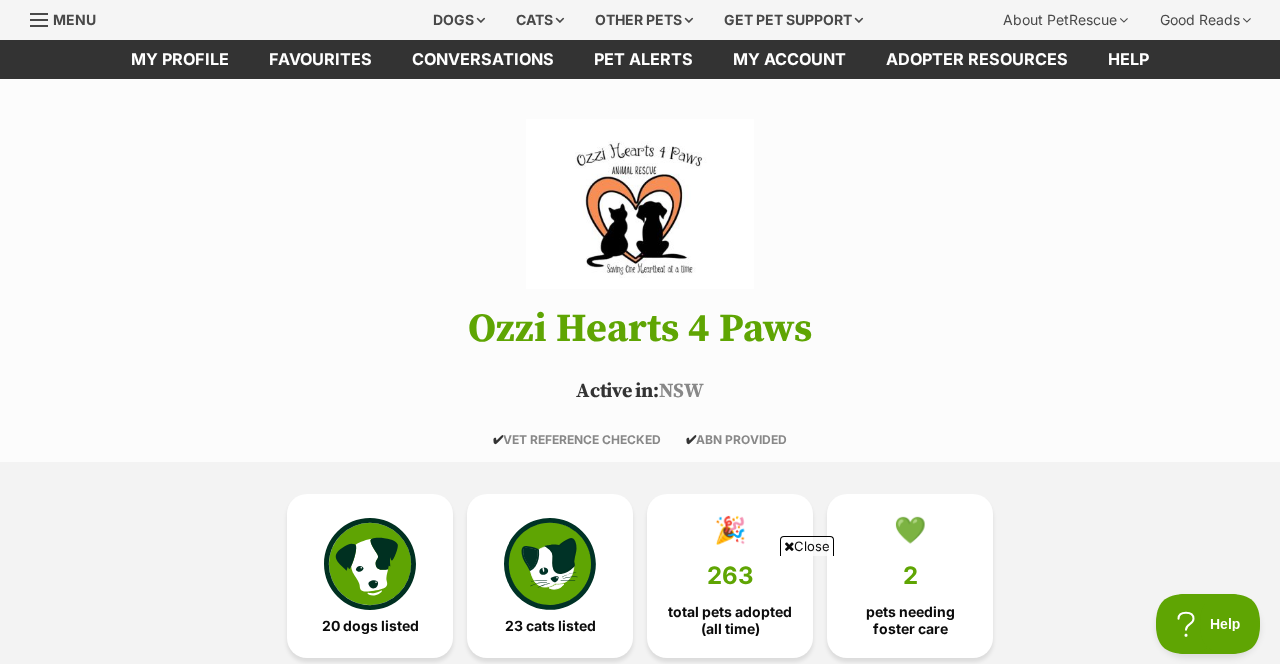 scroll, scrollTop: 46, scrollLeft: 0, axis: vertical 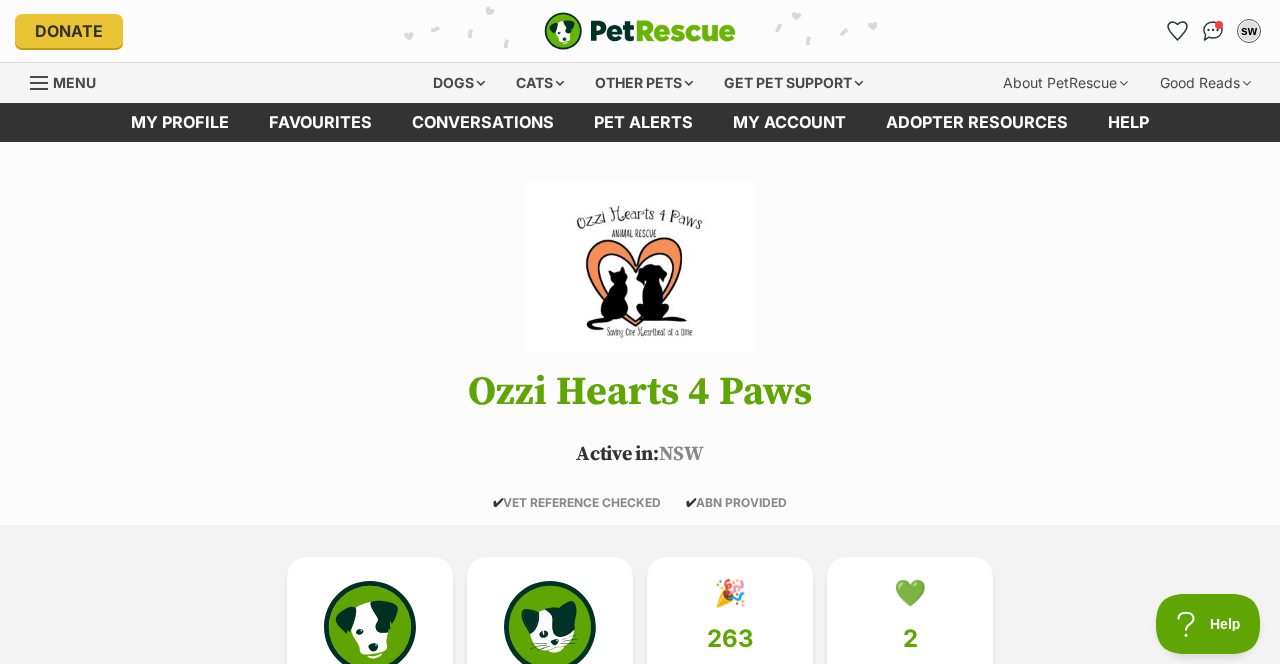 click on "My profile" at bounding box center [180, 122] 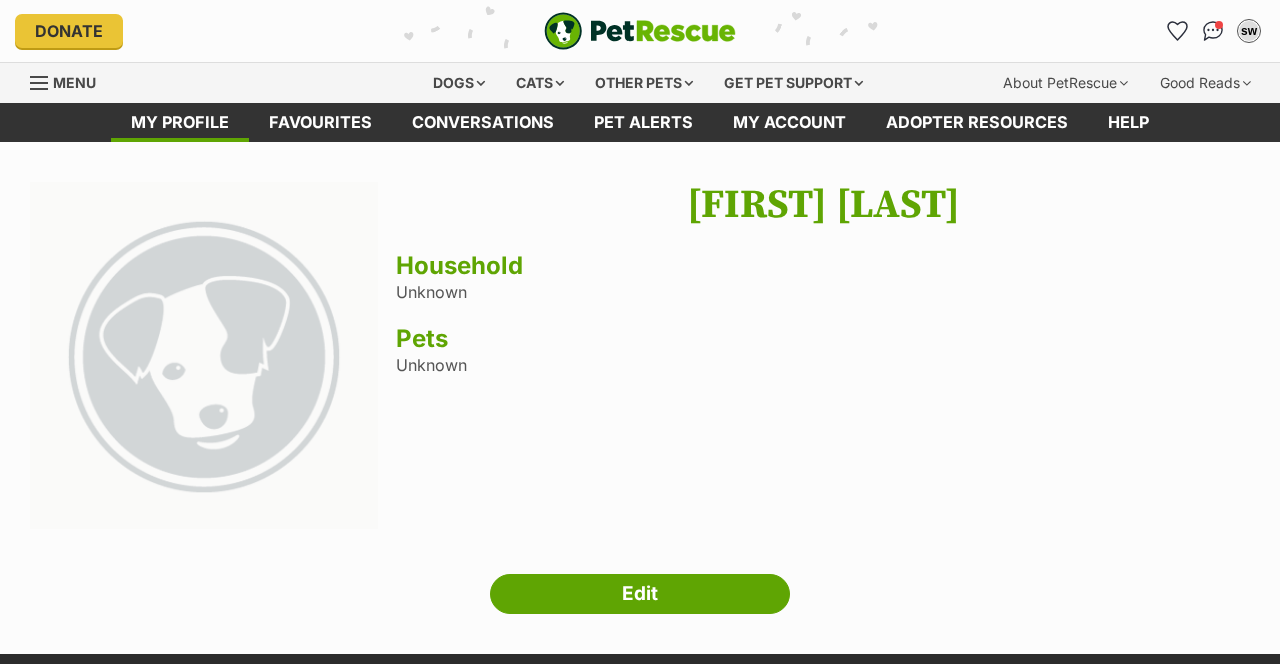 scroll, scrollTop: 0, scrollLeft: 0, axis: both 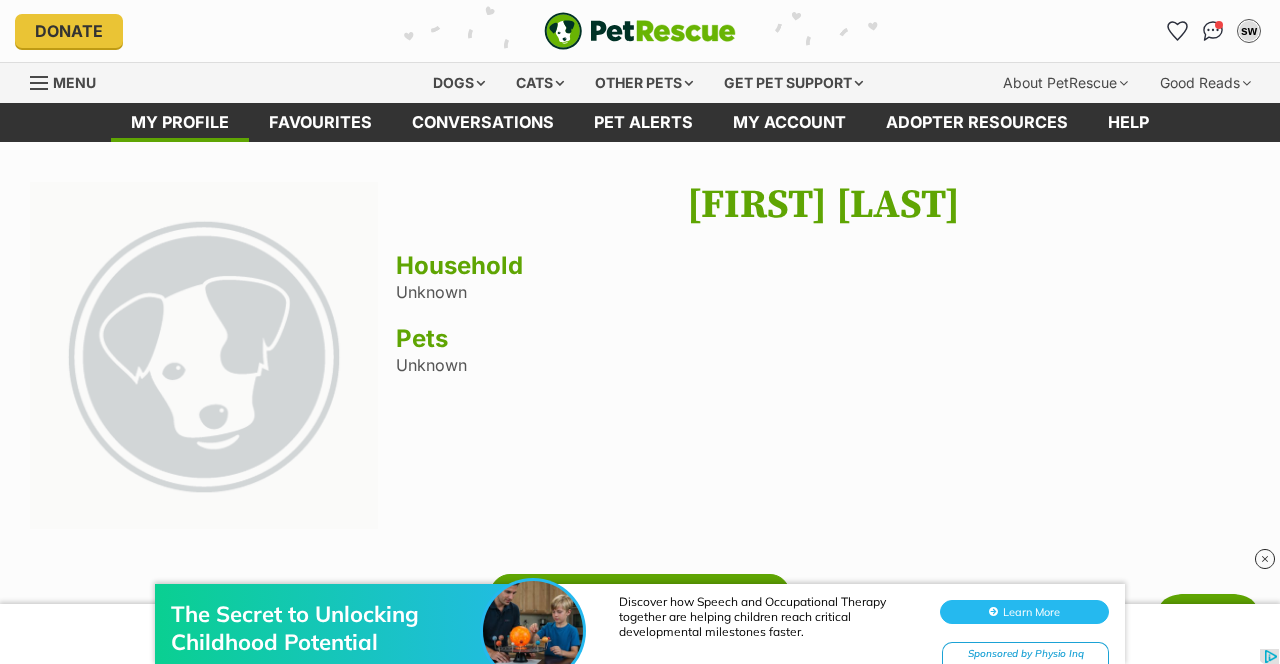 click on "Favourites" at bounding box center [320, 122] 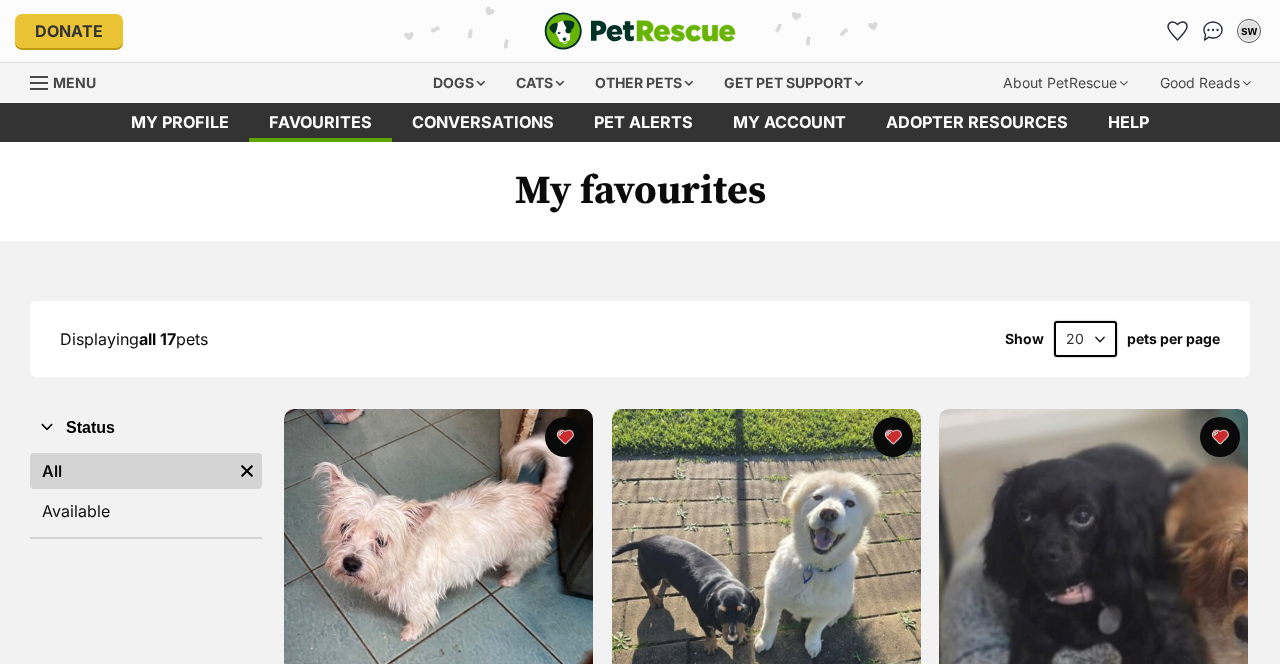 scroll, scrollTop: 0, scrollLeft: 0, axis: both 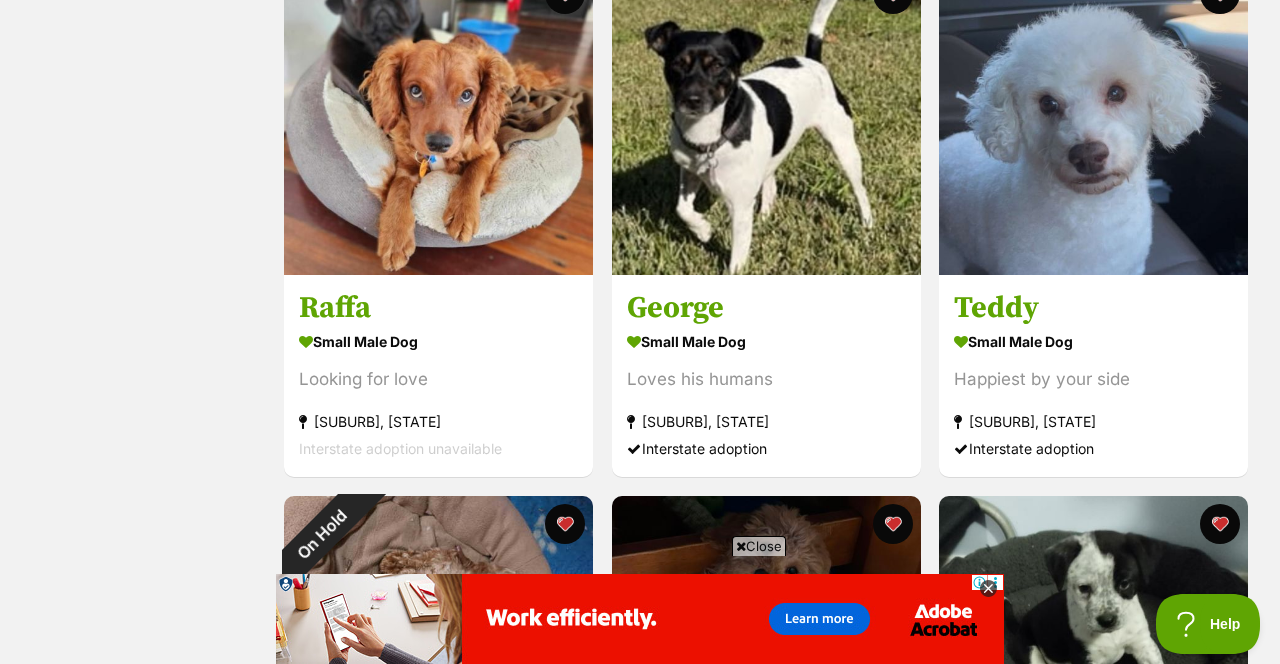 click on "Teddy" at bounding box center [1093, 308] 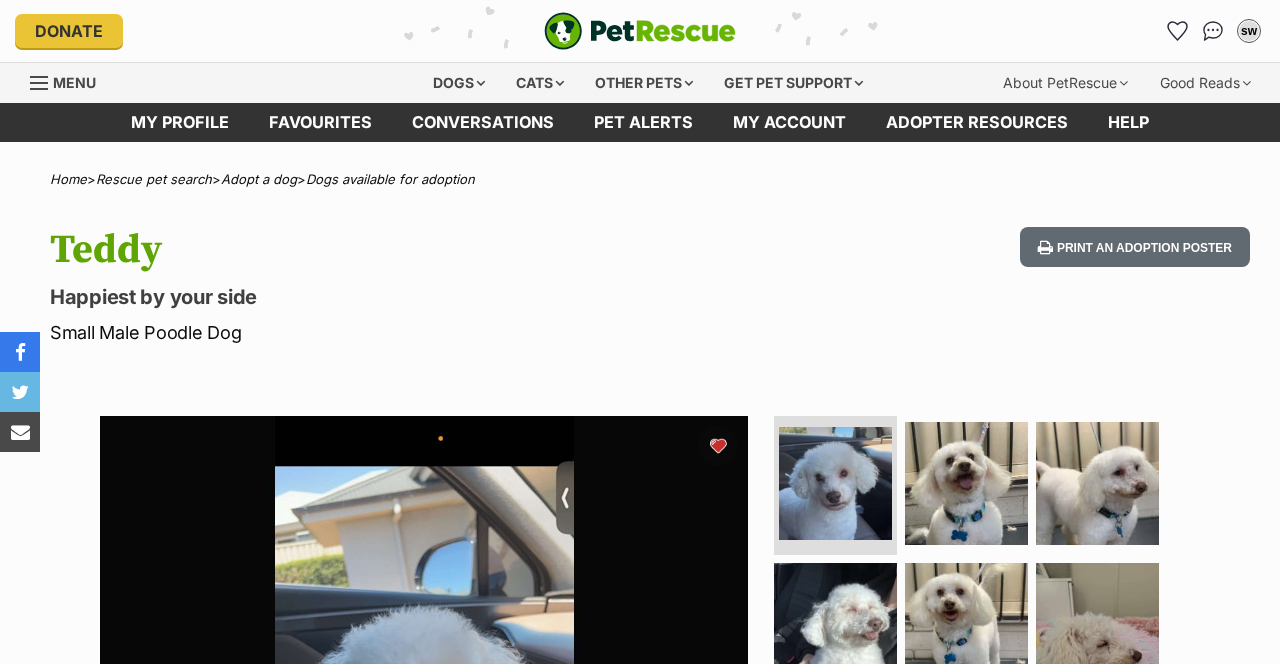scroll, scrollTop: 0, scrollLeft: 0, axis: both 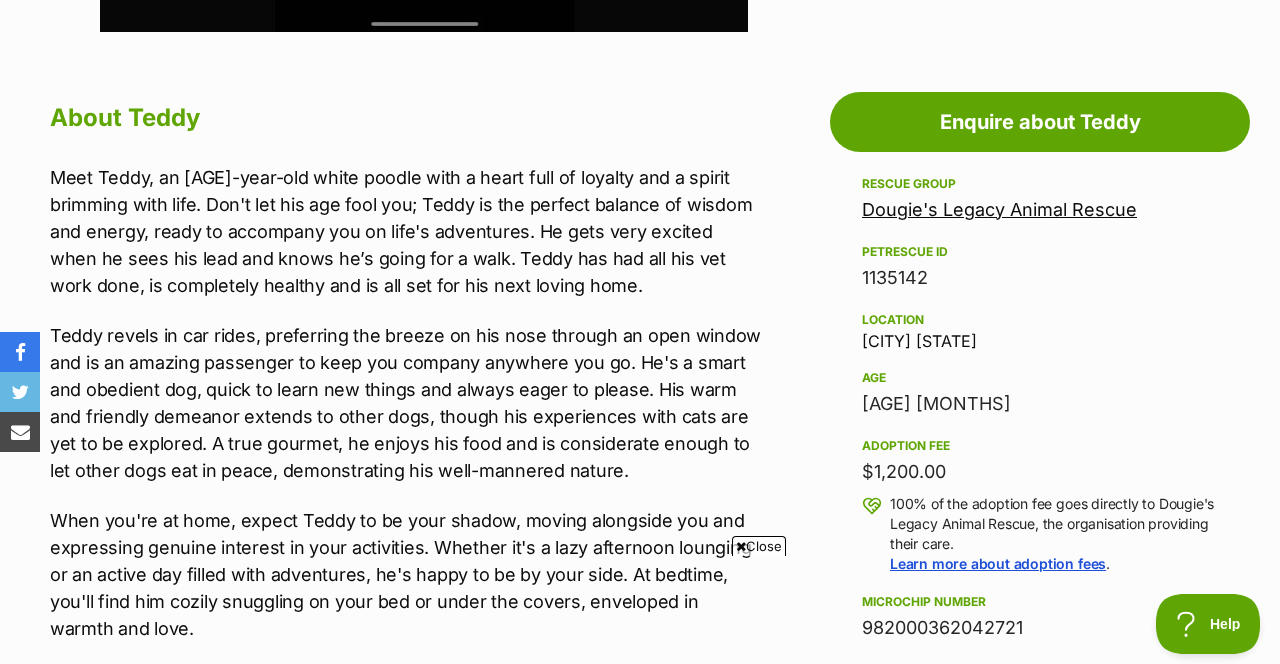 click on "Dougie's Legacy Animal Rescue" at bounding box center [999, 209] 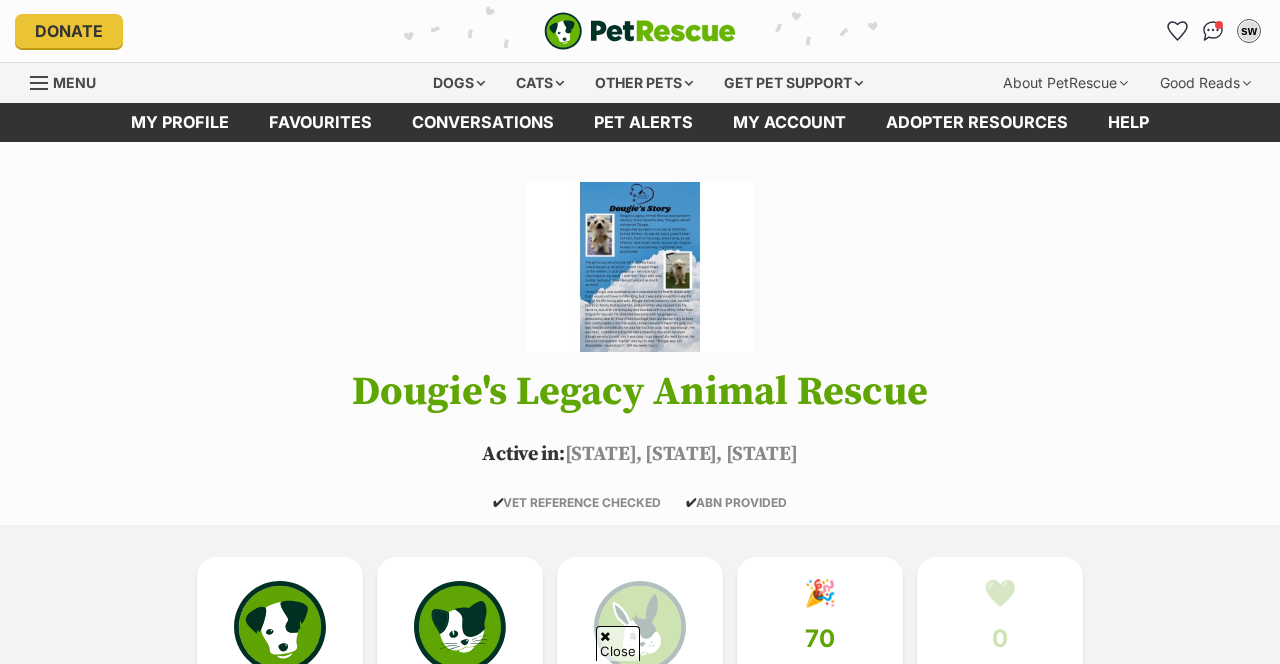 scroll, scrollTop: 252, scrollLeft: 0, axis: vertical 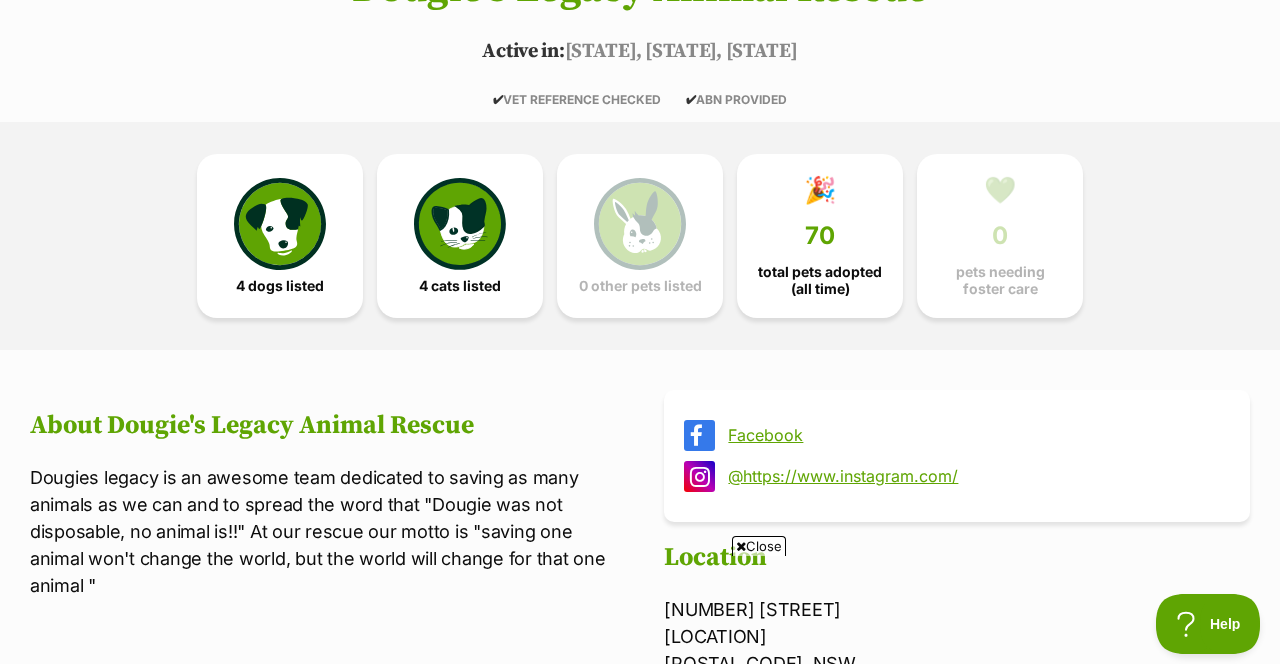 click on "4 dogs listed" at bounding box center (280, 236) 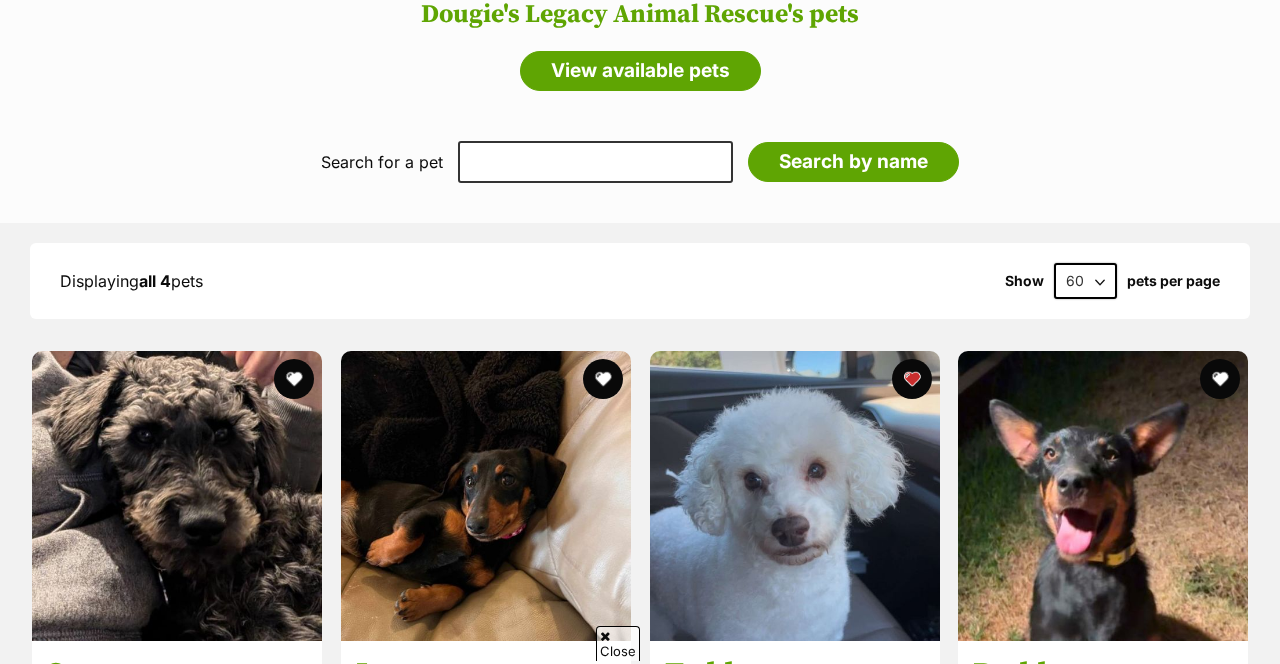 scroll, scrollTop: 1638, scrollLeft: 0, axis: vertical 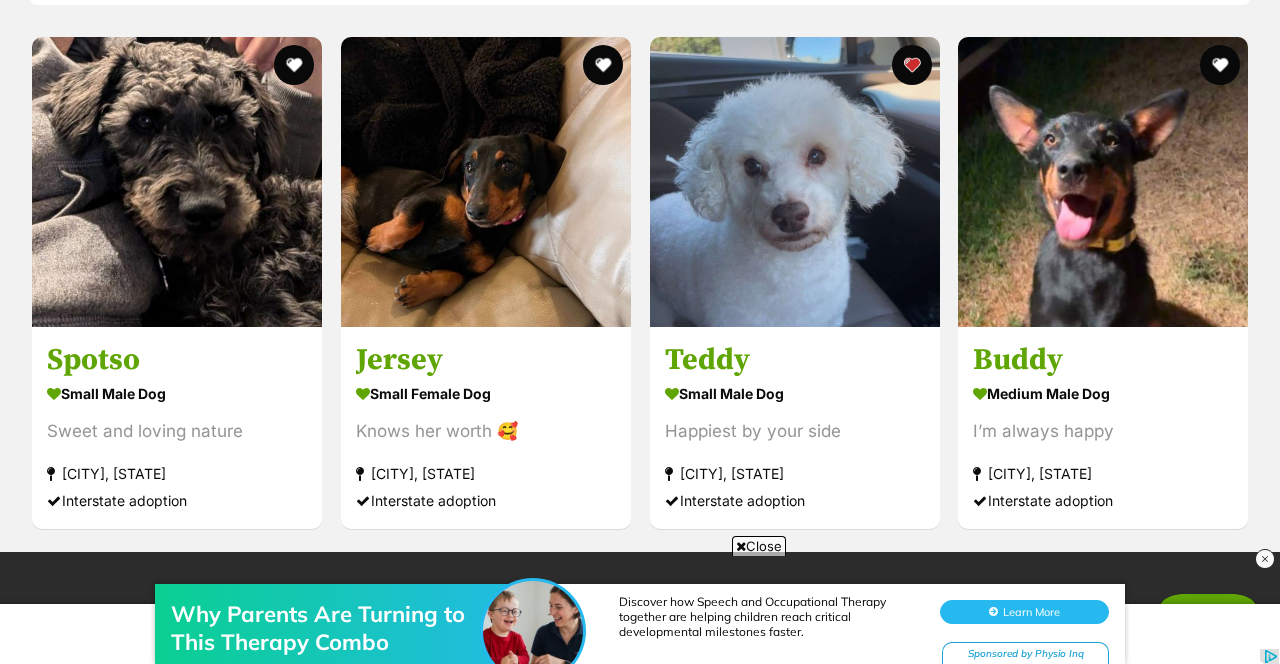 click on "Teddy" at bounding box center [795, 361] 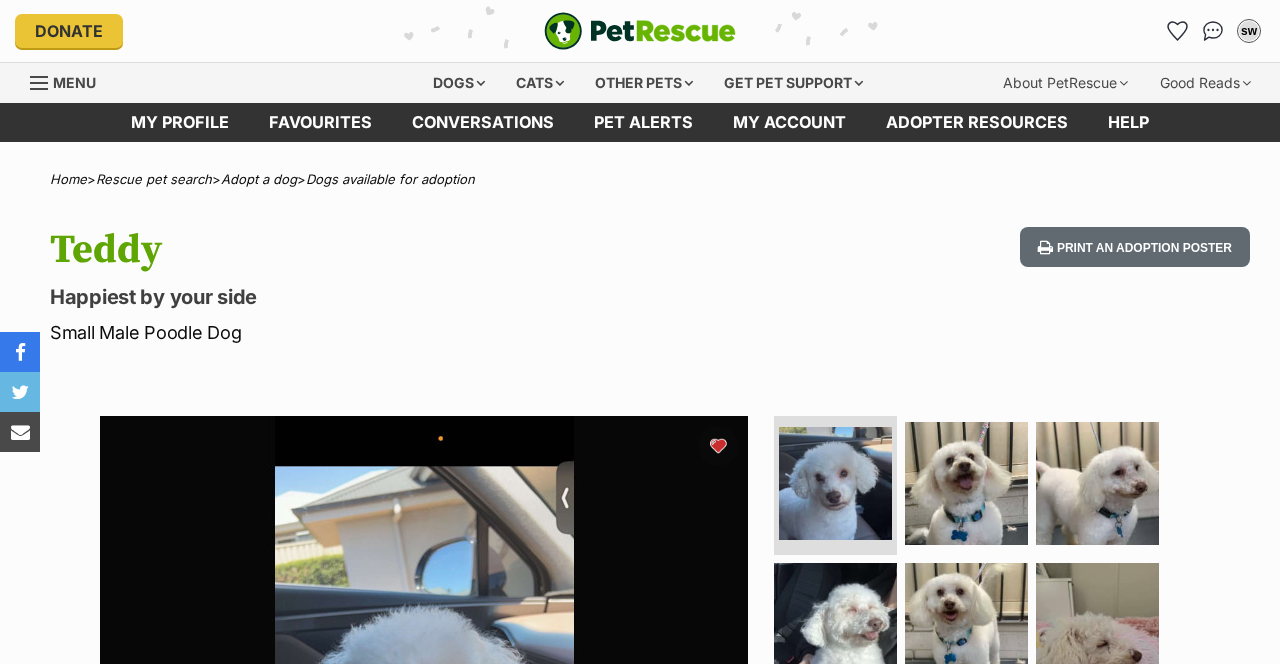 scroll, scrollTop: 0, scrollLeft: 0, axis: both 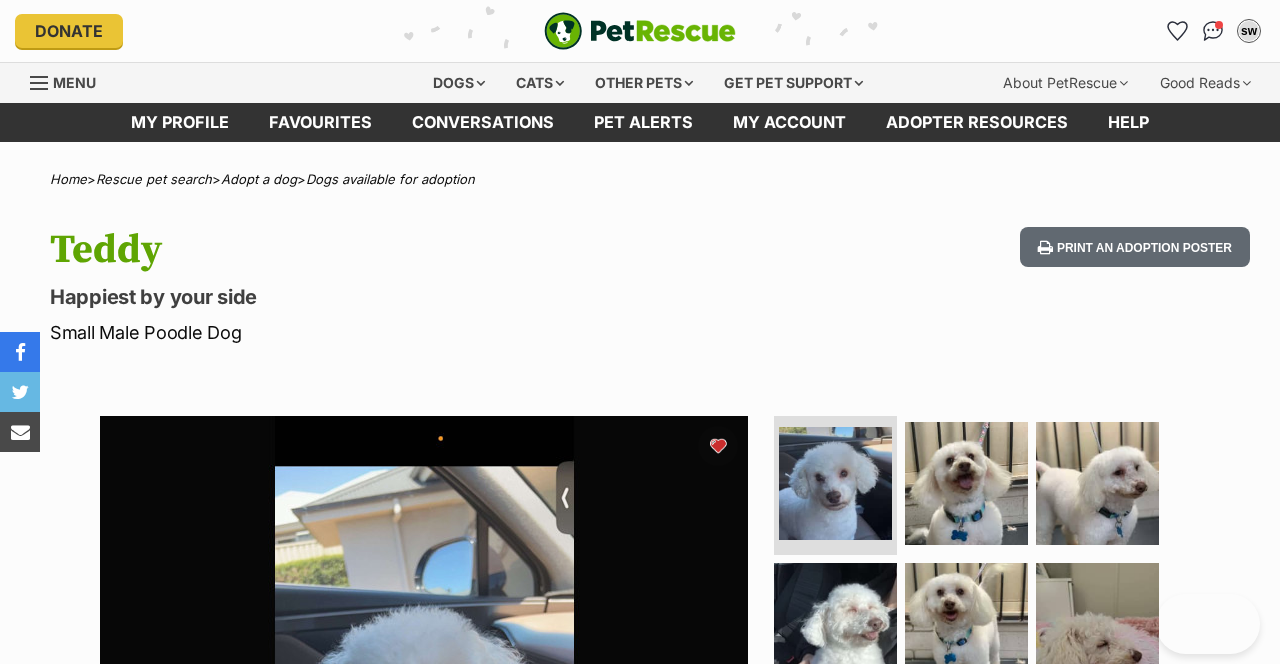 click at bounding box center [966, 483] 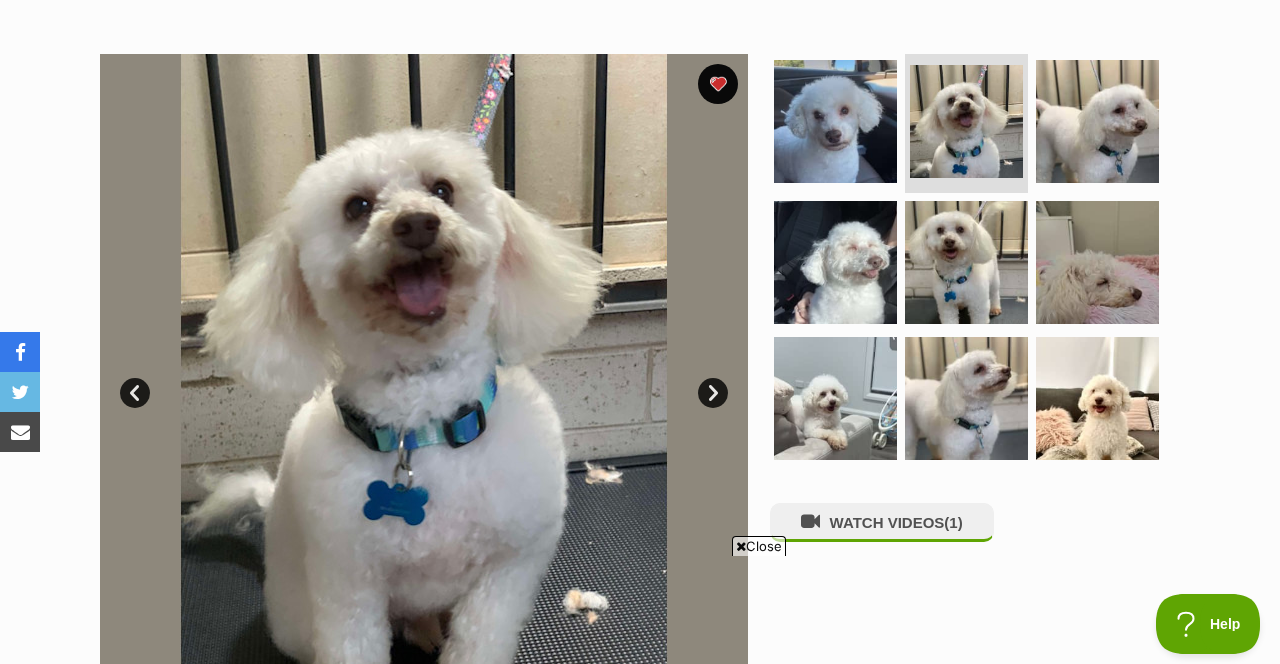 scroll, scrollTop: 0, scrollLeft: 0, axis: both 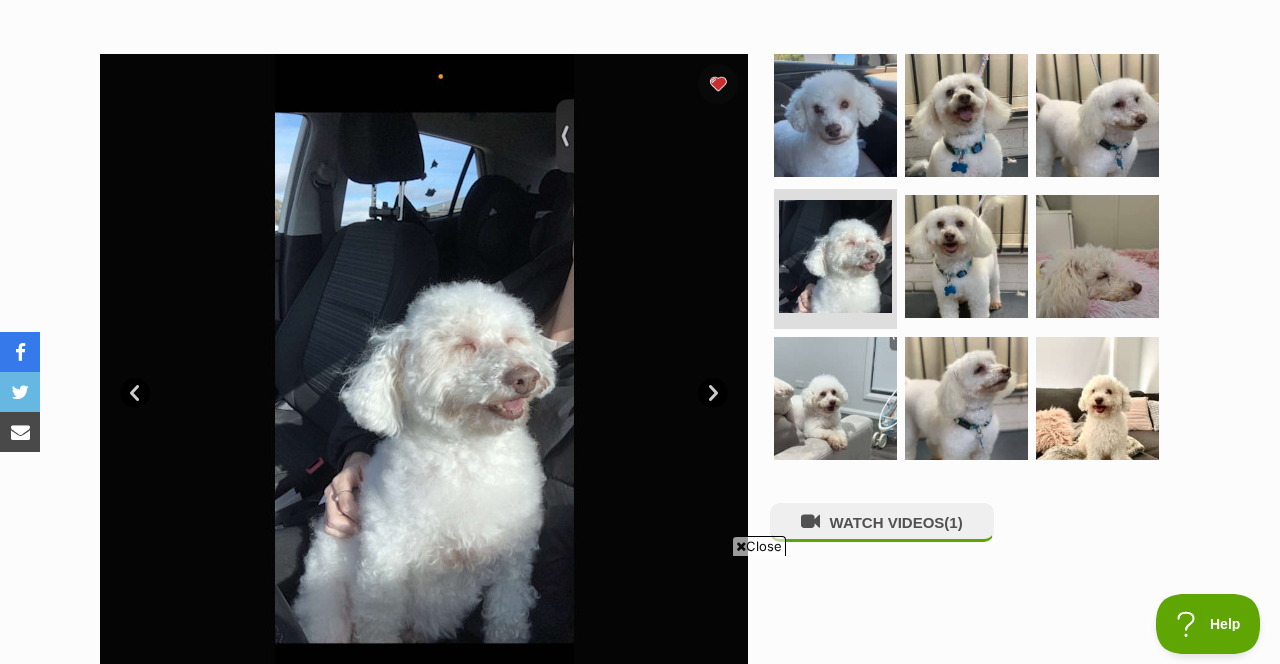 click at bounding box center (966, 256) 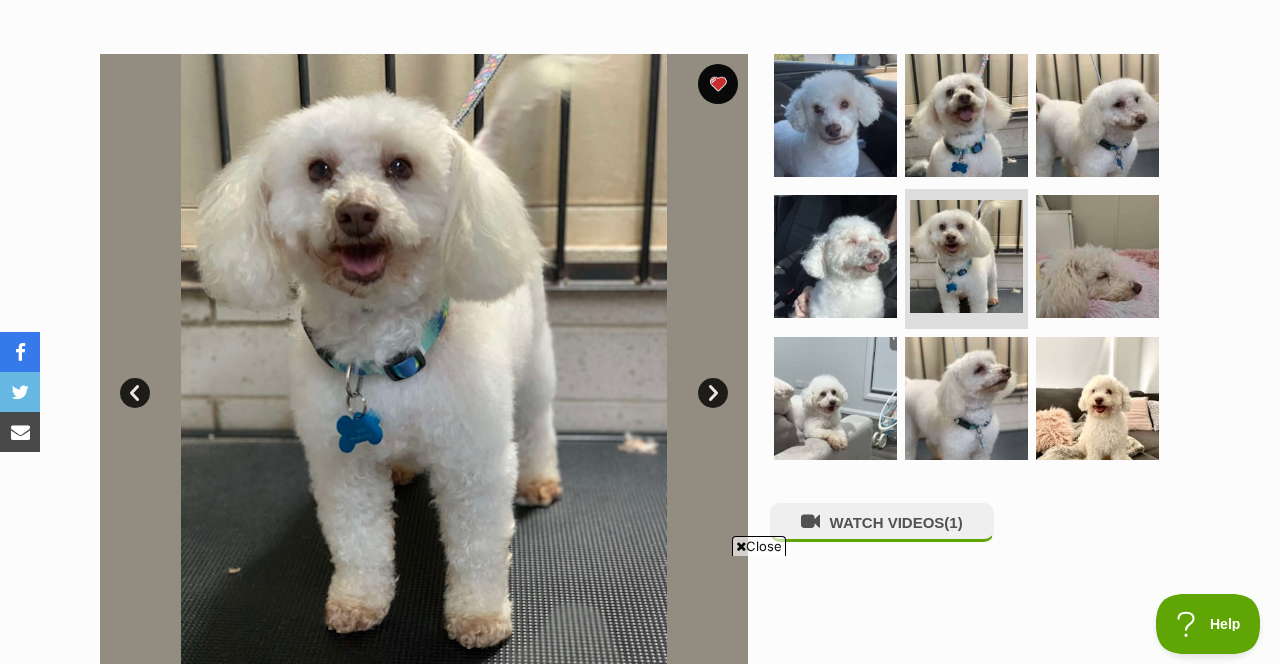 click at bounding box center [1097, 256] 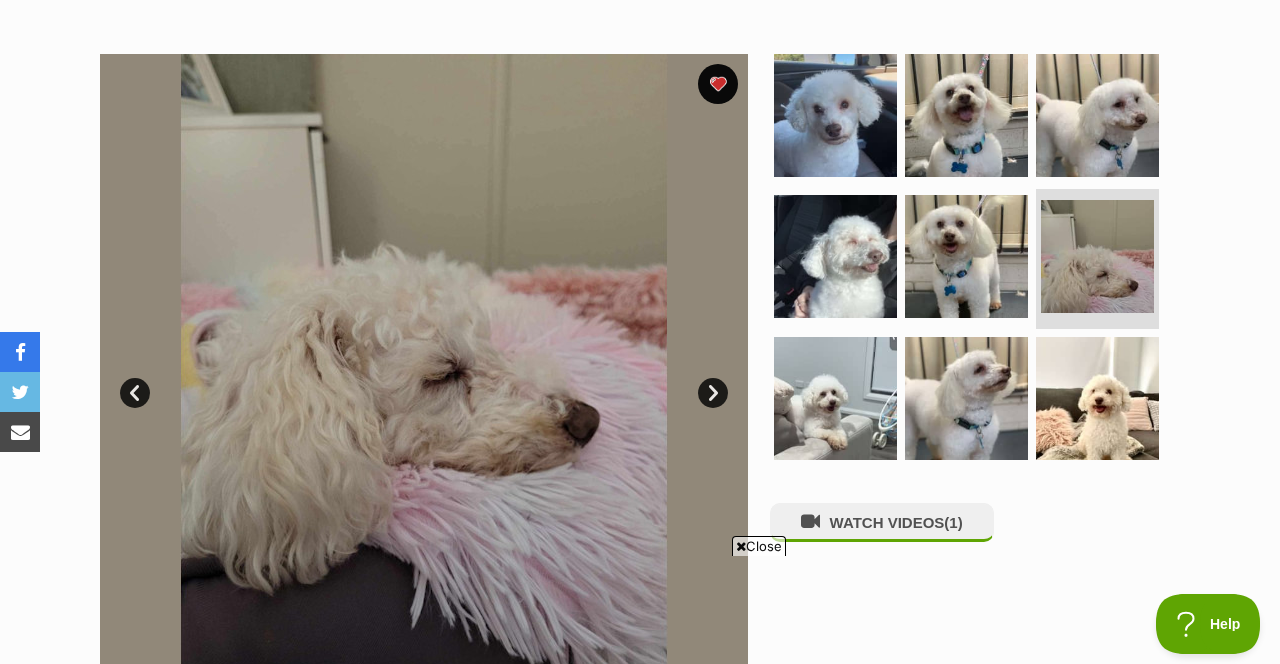 click at bounding box center (835, 398) 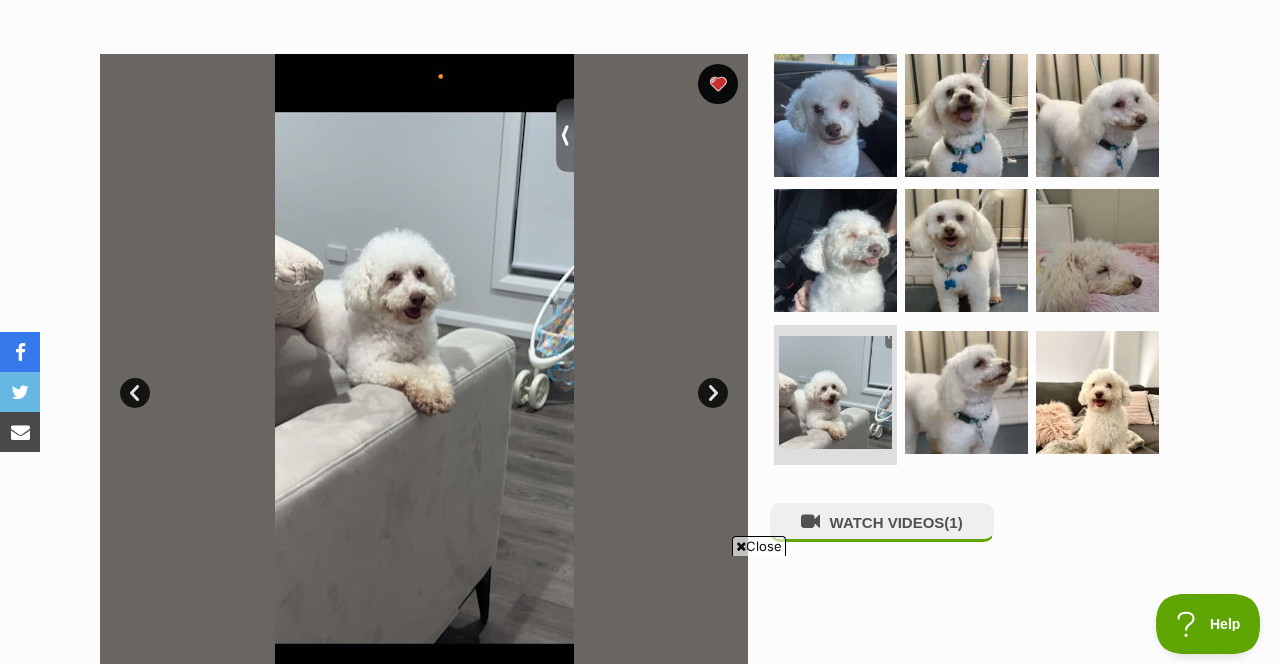 click at bounding box center [966, 392] 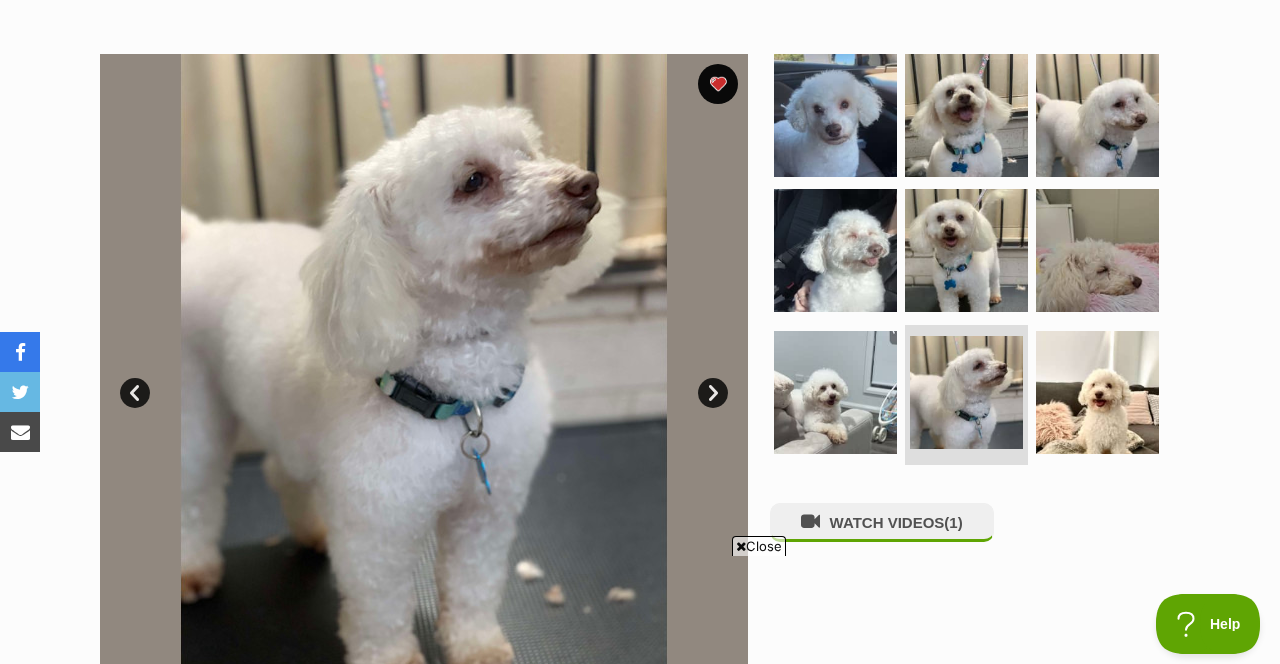 click at bounding box center [1097, 392] 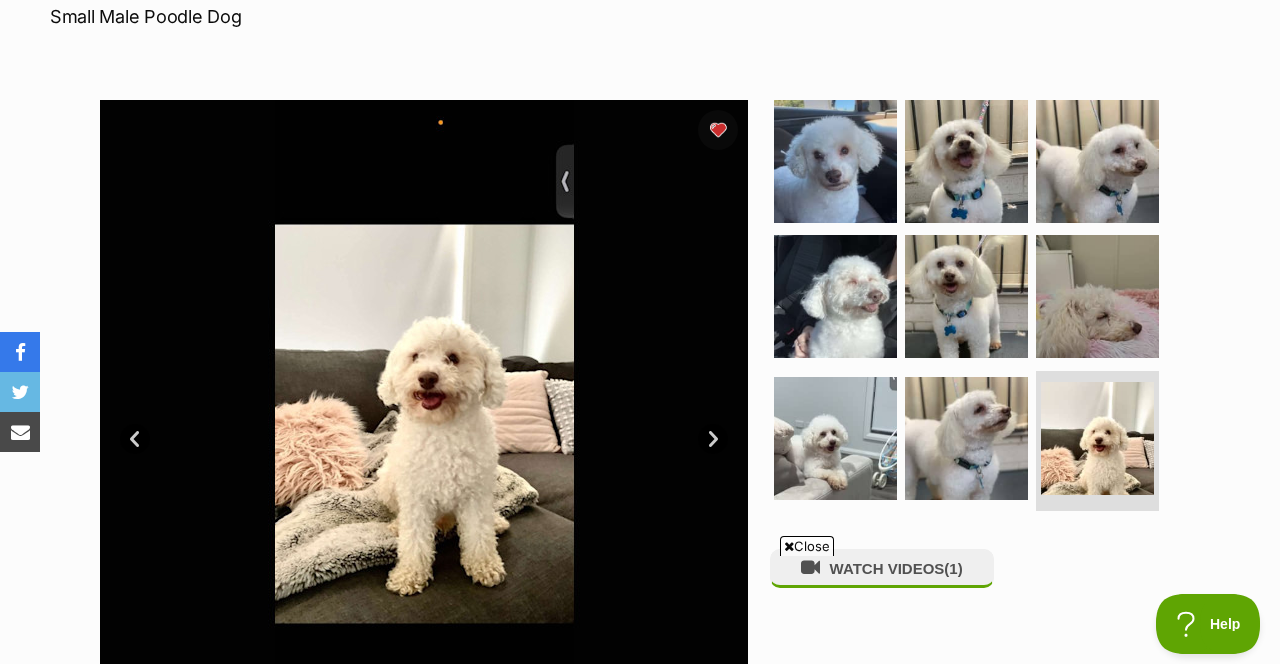 scroll, scrollTop: 314, scrollLeft: 0, axis: vertical 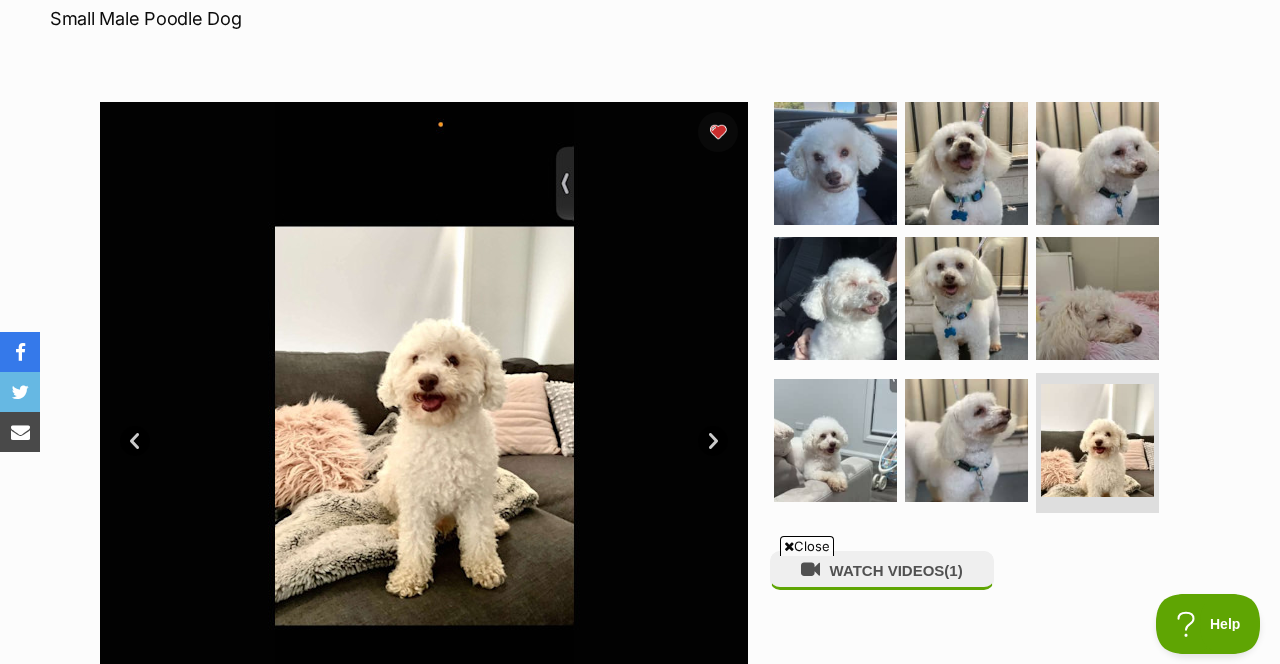 click at bounding box center (966, 298) 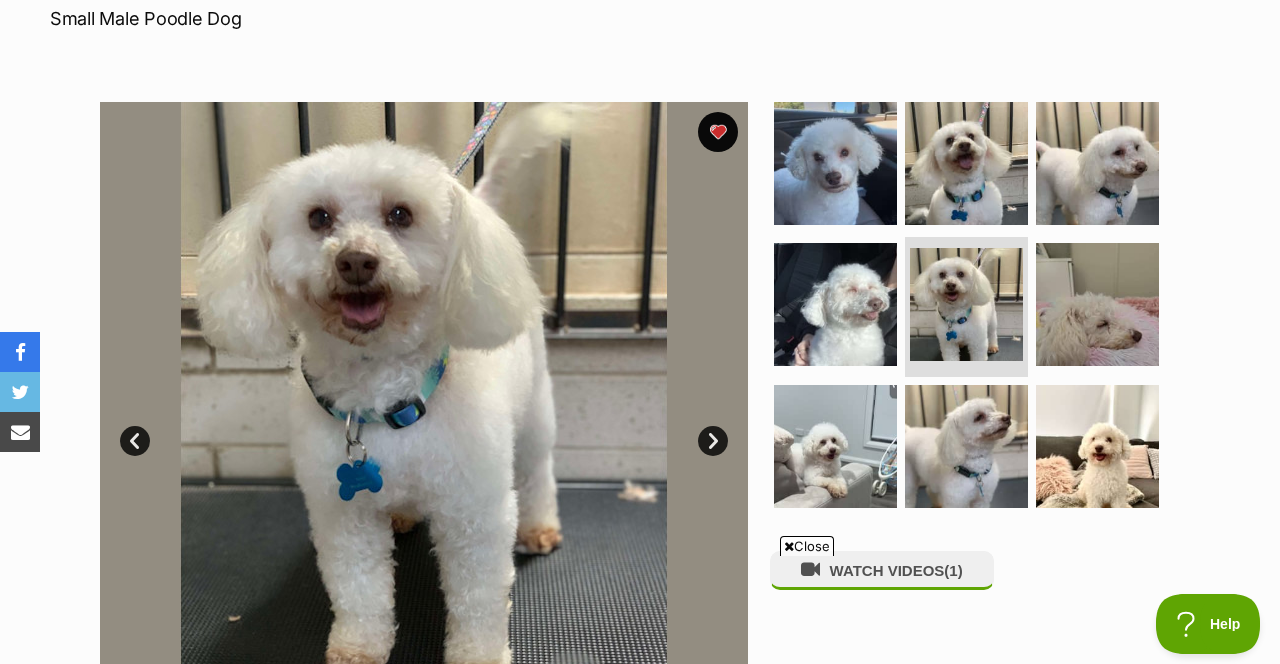 click on "Next" at bounding box center [713, 441] 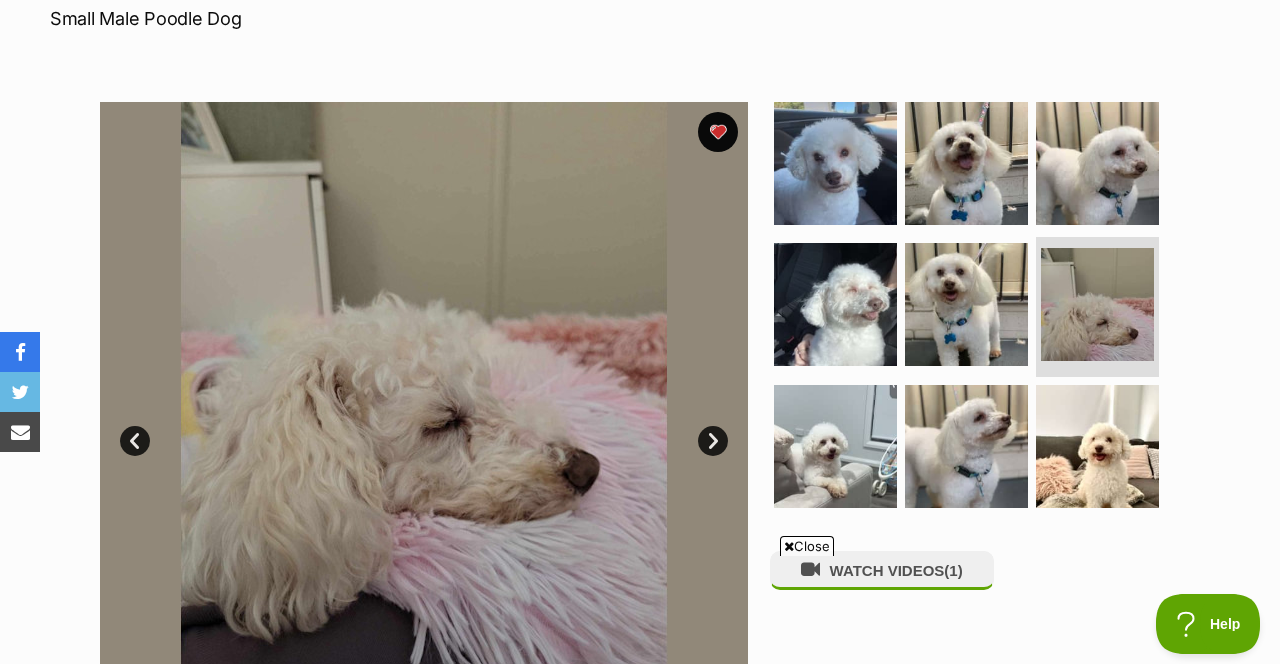 click on "Next" at bounding box center [713, 441] 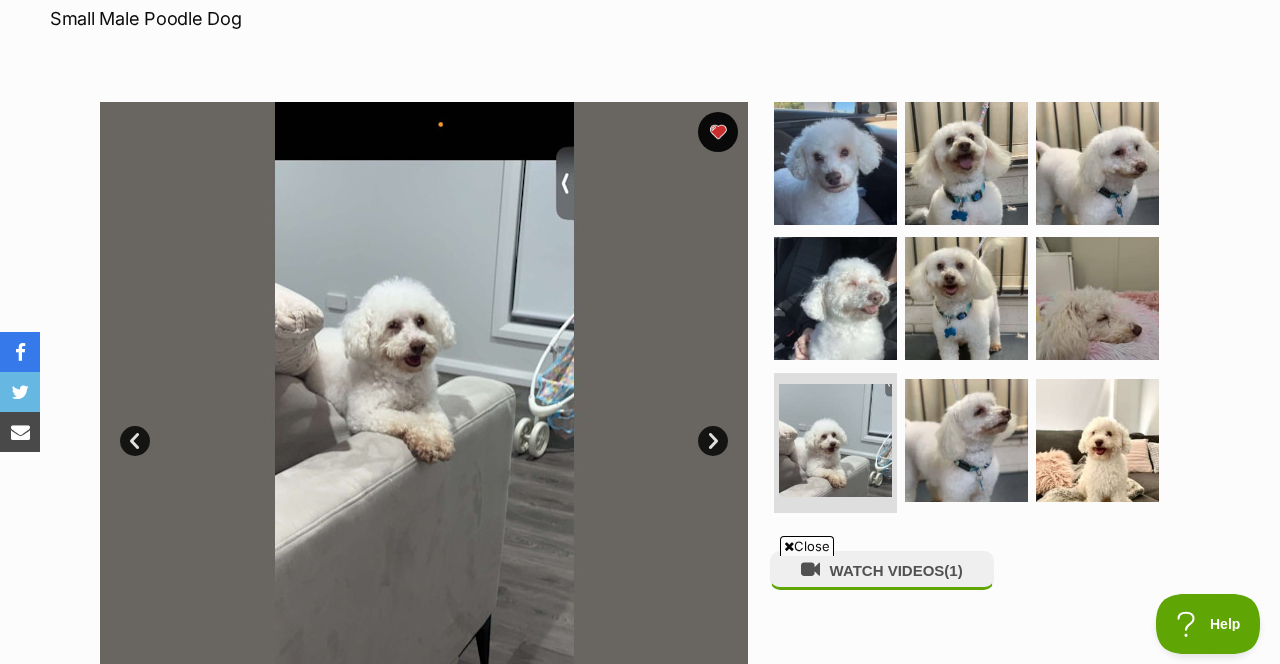 click on "Next" at bounding box center (713, 441) 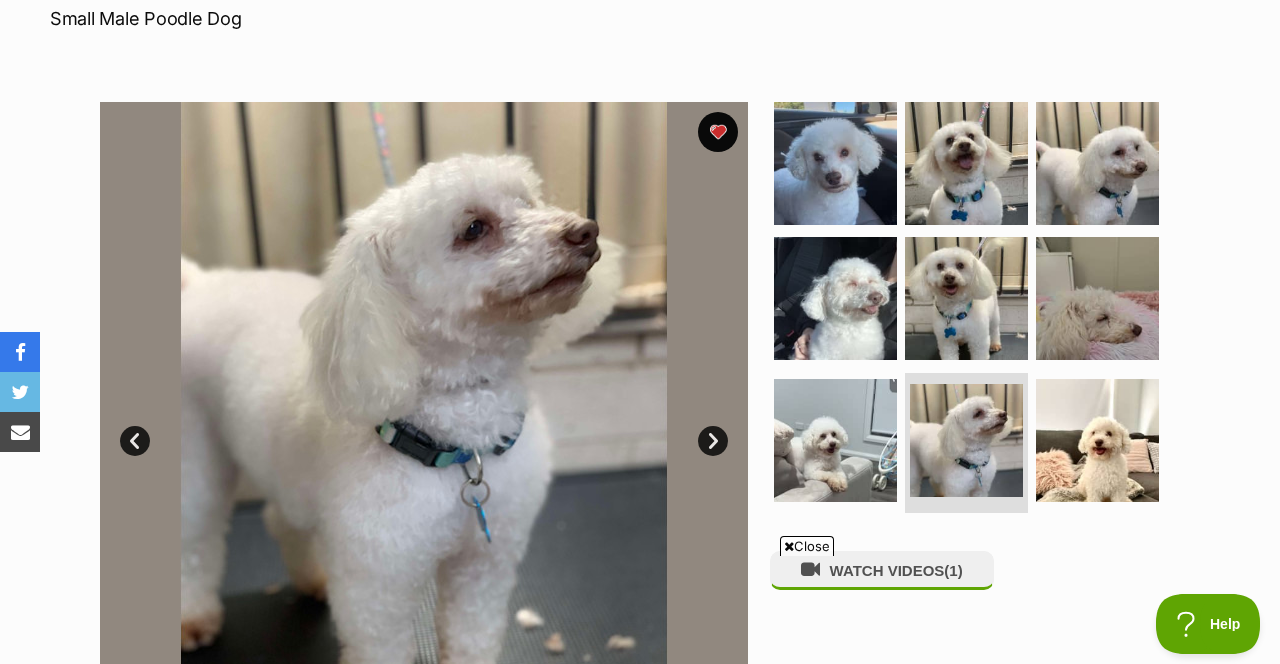 click on "Next" at bounding box center (713, 441) 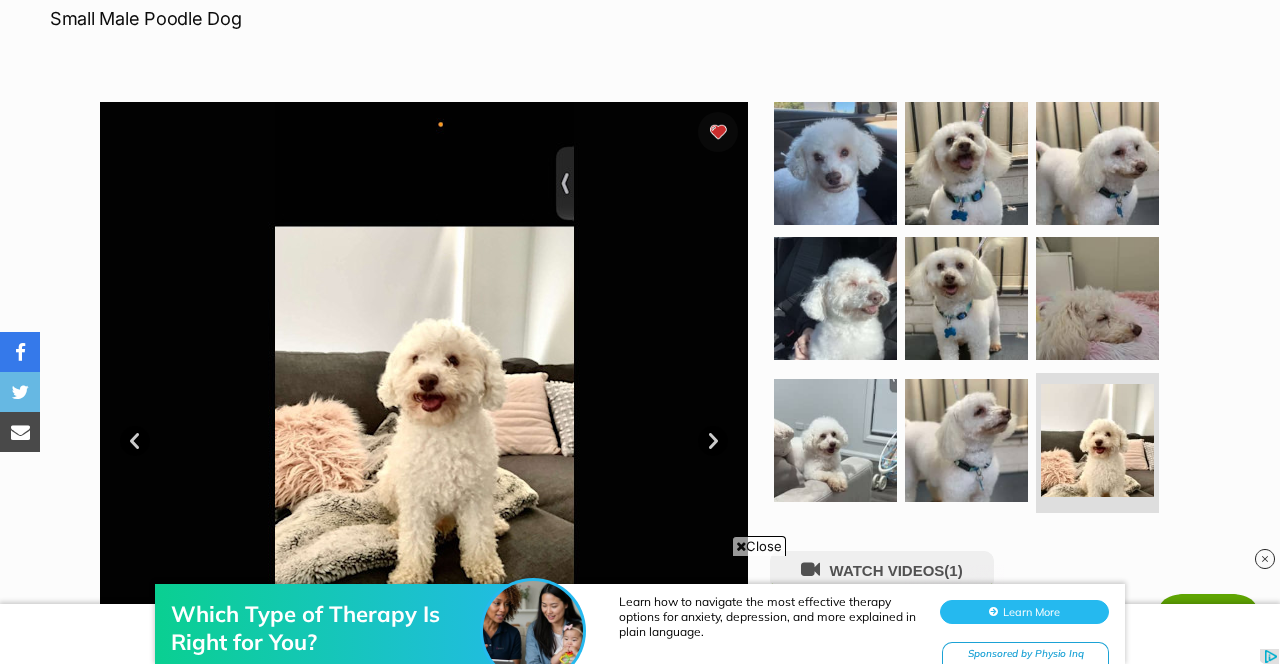 scroll, scrollTop: 0, scrollLeft: 0, axis: both 